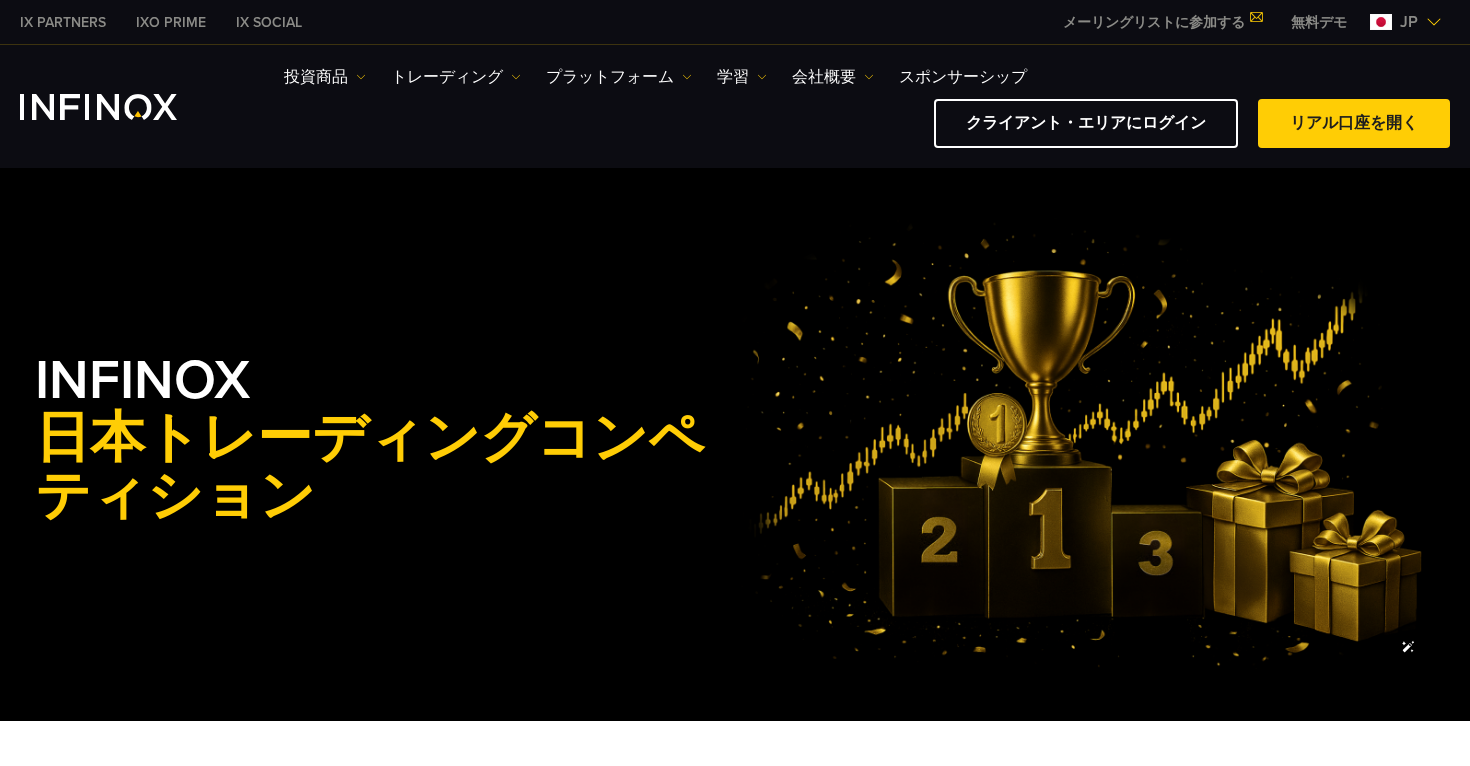 scroll, scrollTop: 0, scrollLeft: 0, axis: both 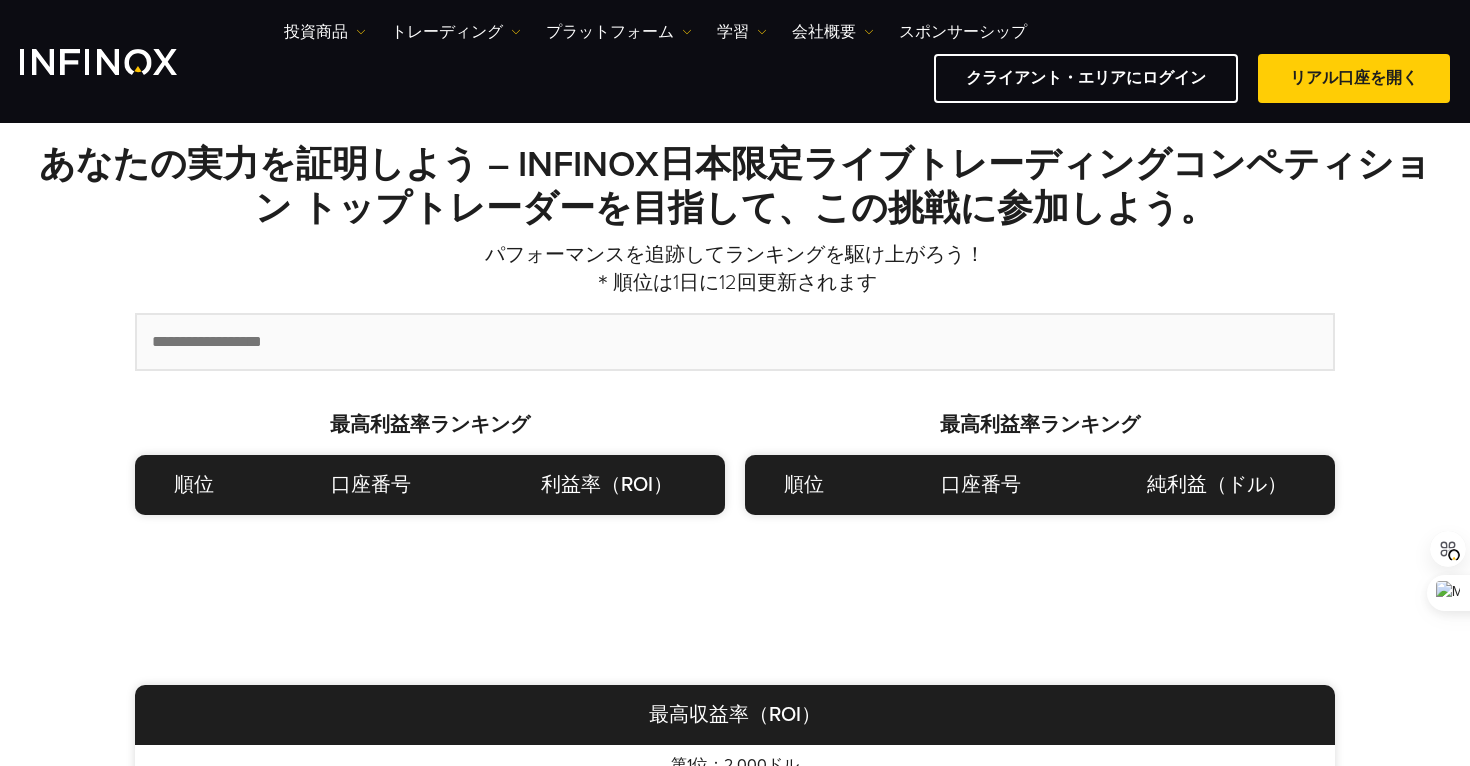 click at bounding box center (735, 342) 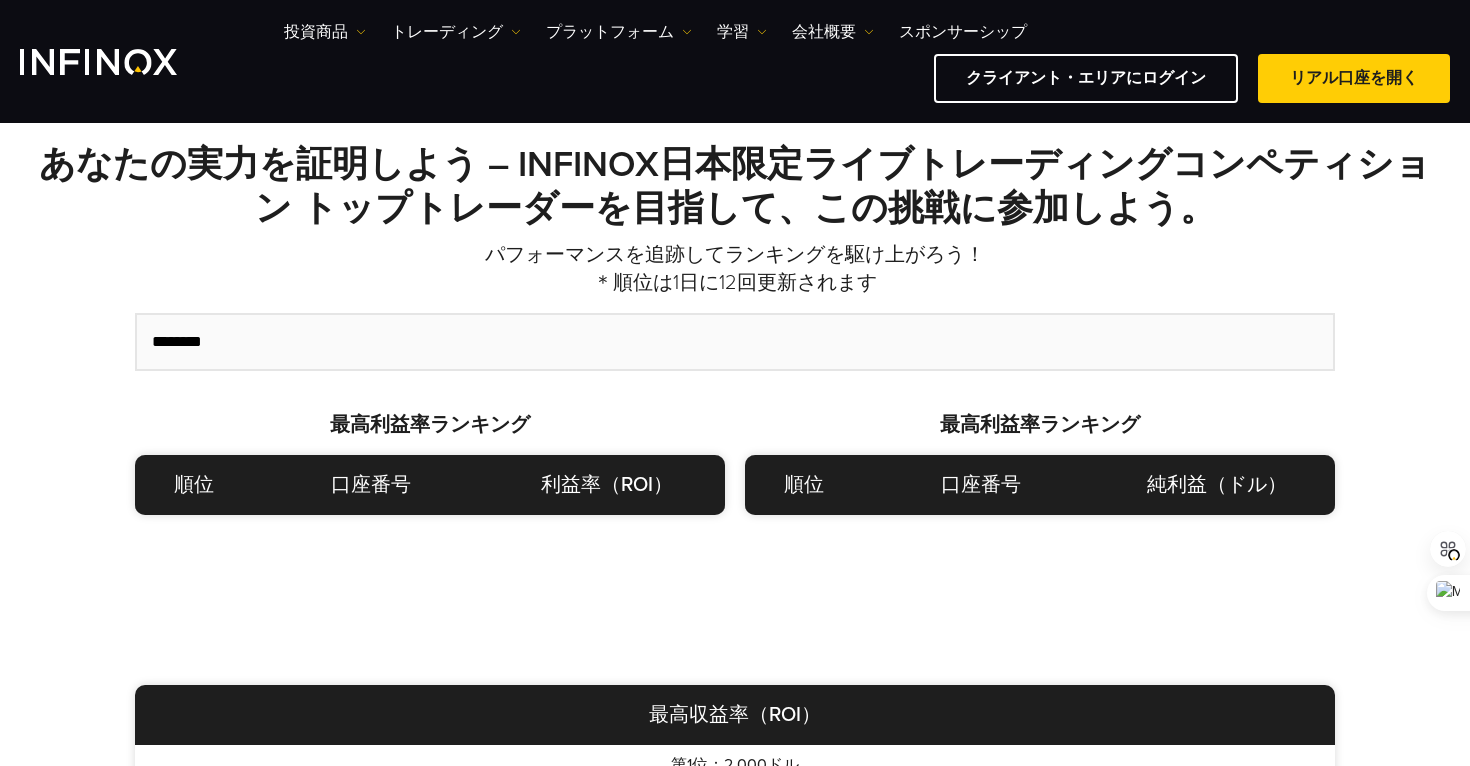 type on "********" 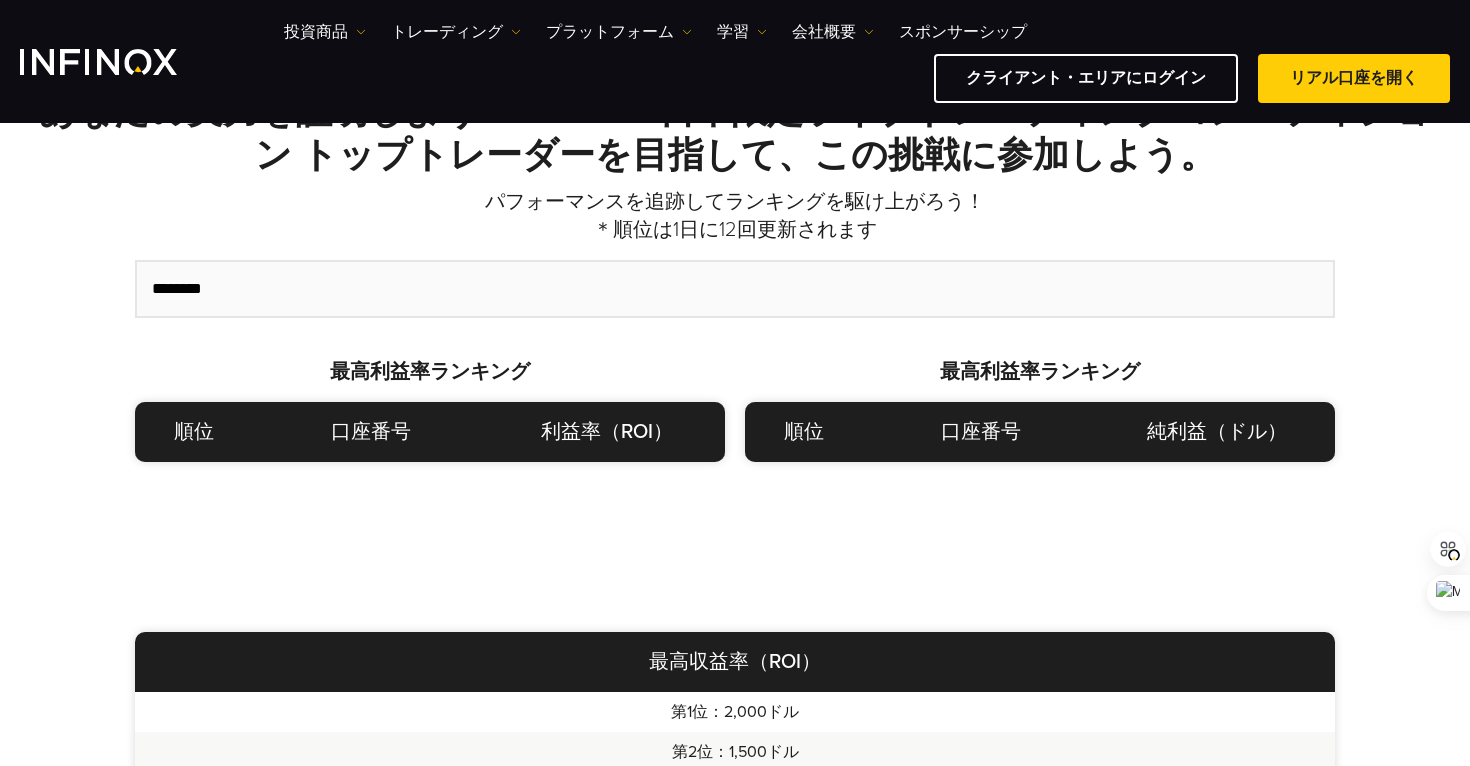 click on "********" at bounding box center (735, 289) 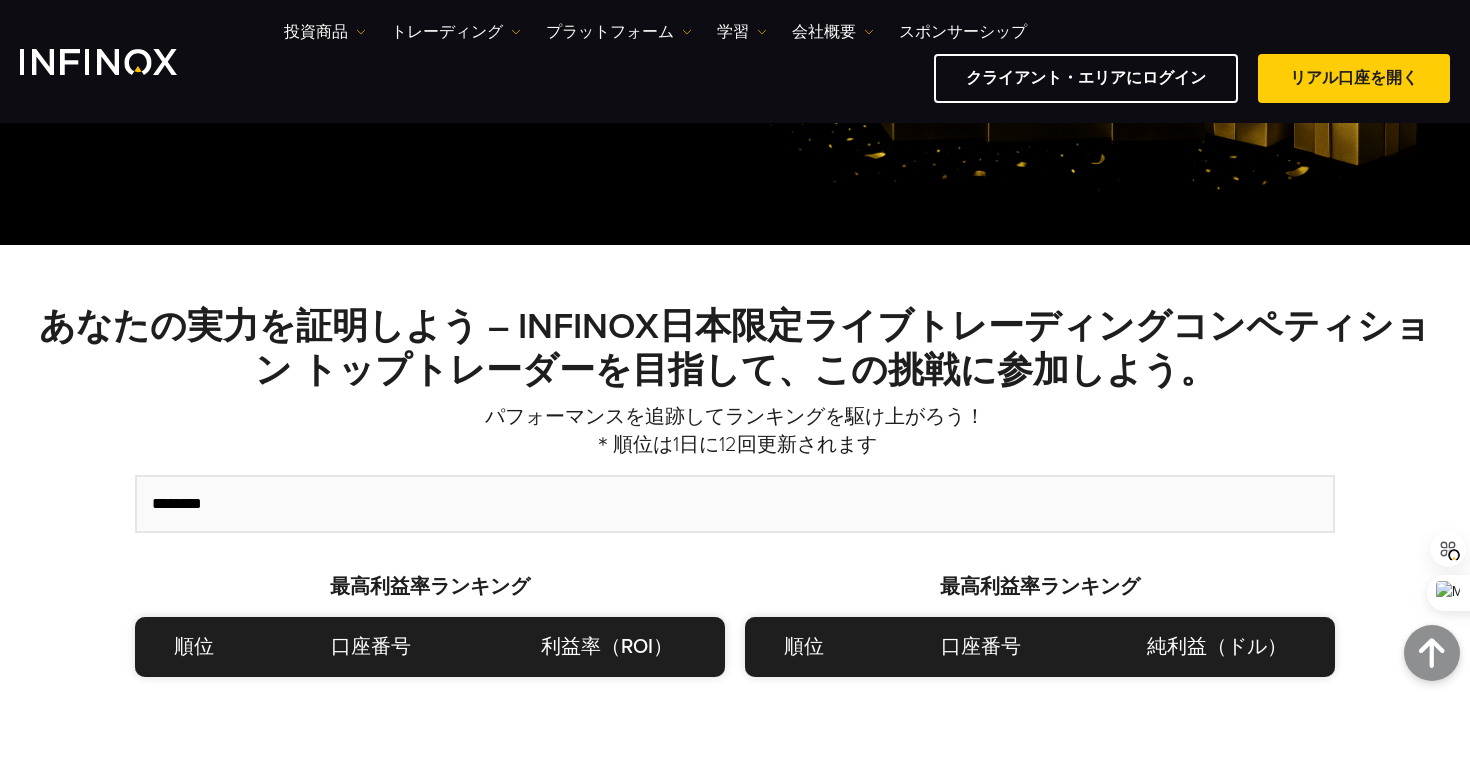 scroll, scrollTop: 399, scrollLeft: 0, axis: vertical 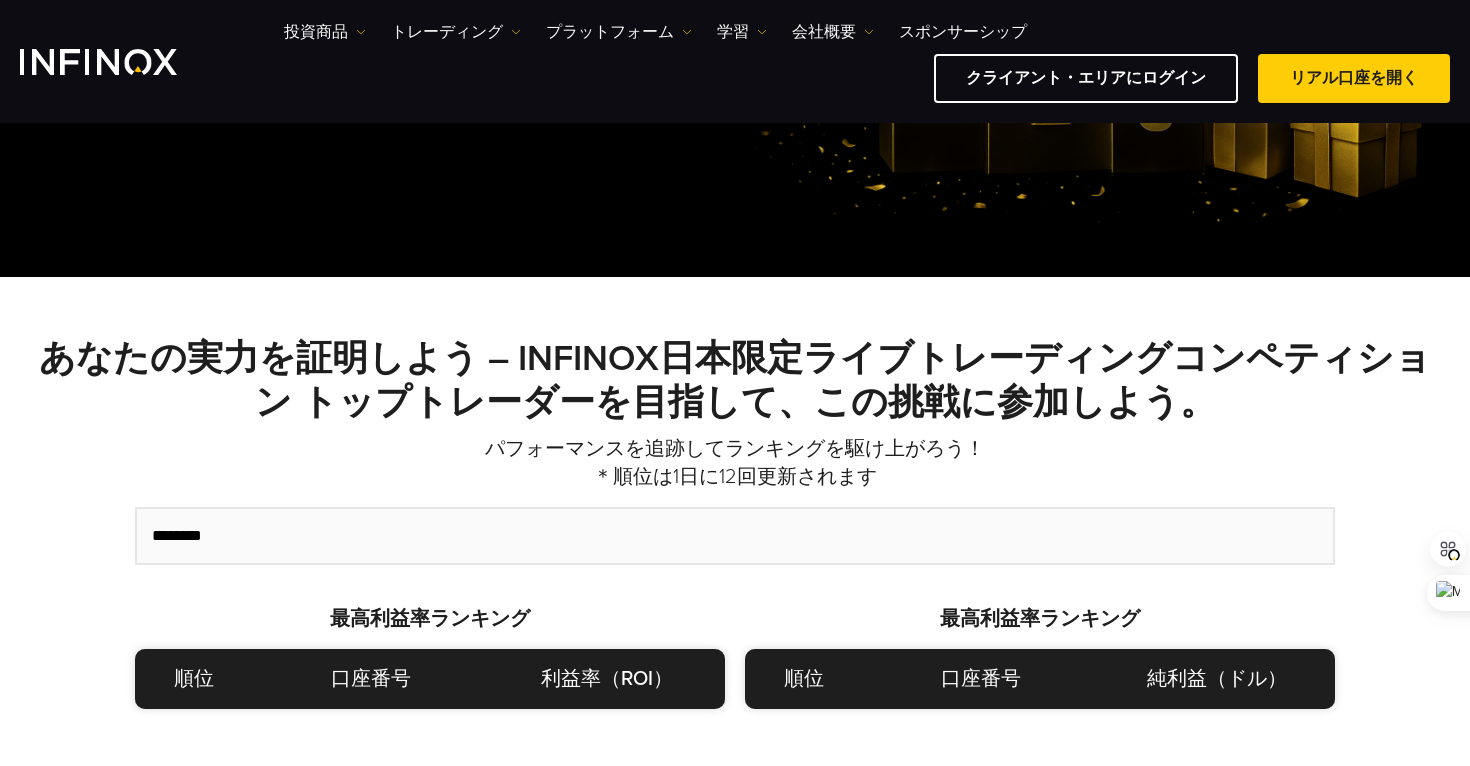 click on "********" at bounding box center [735, 536] 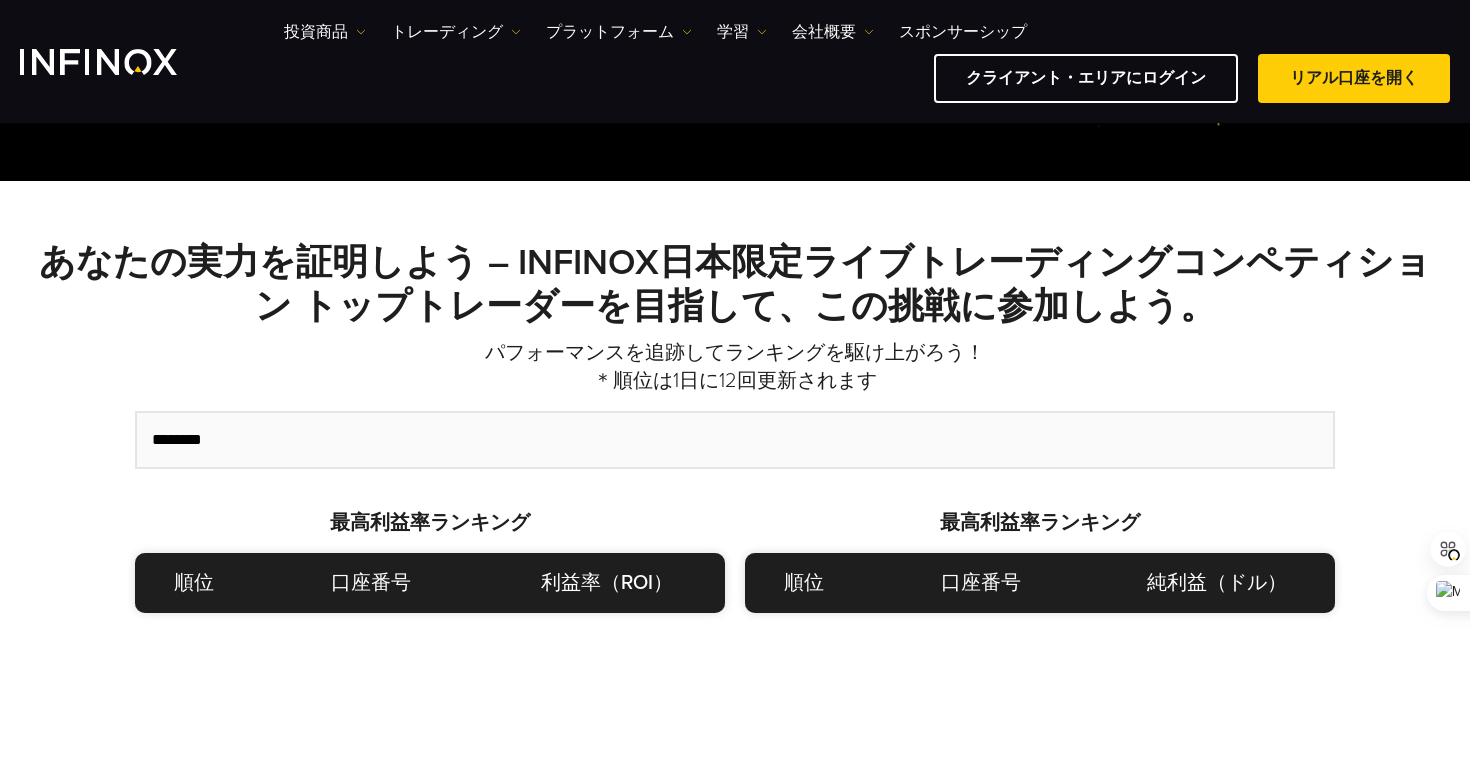 click on "********" at bounding box center (735, 440) 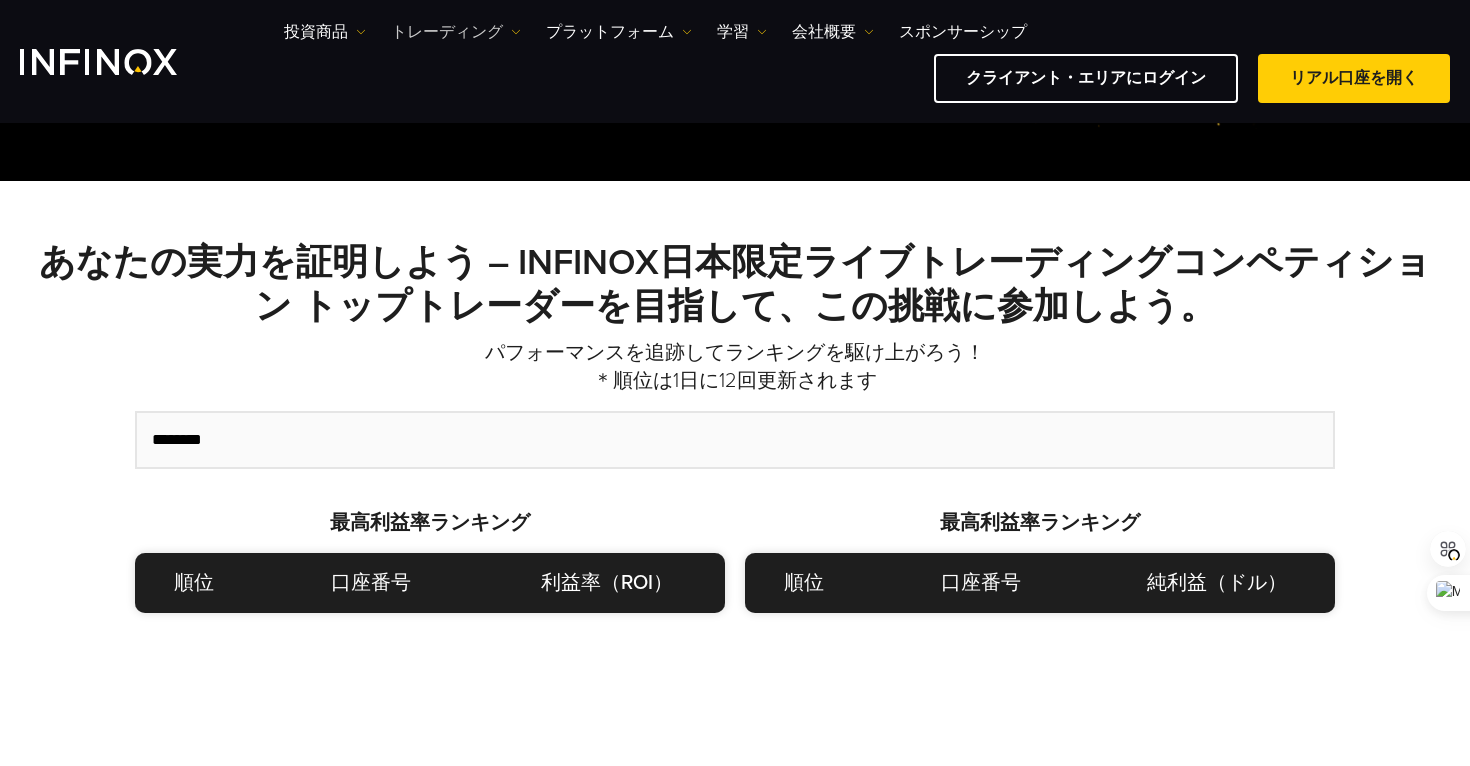 click on "トレーディング" at bounding box center (456, 32) 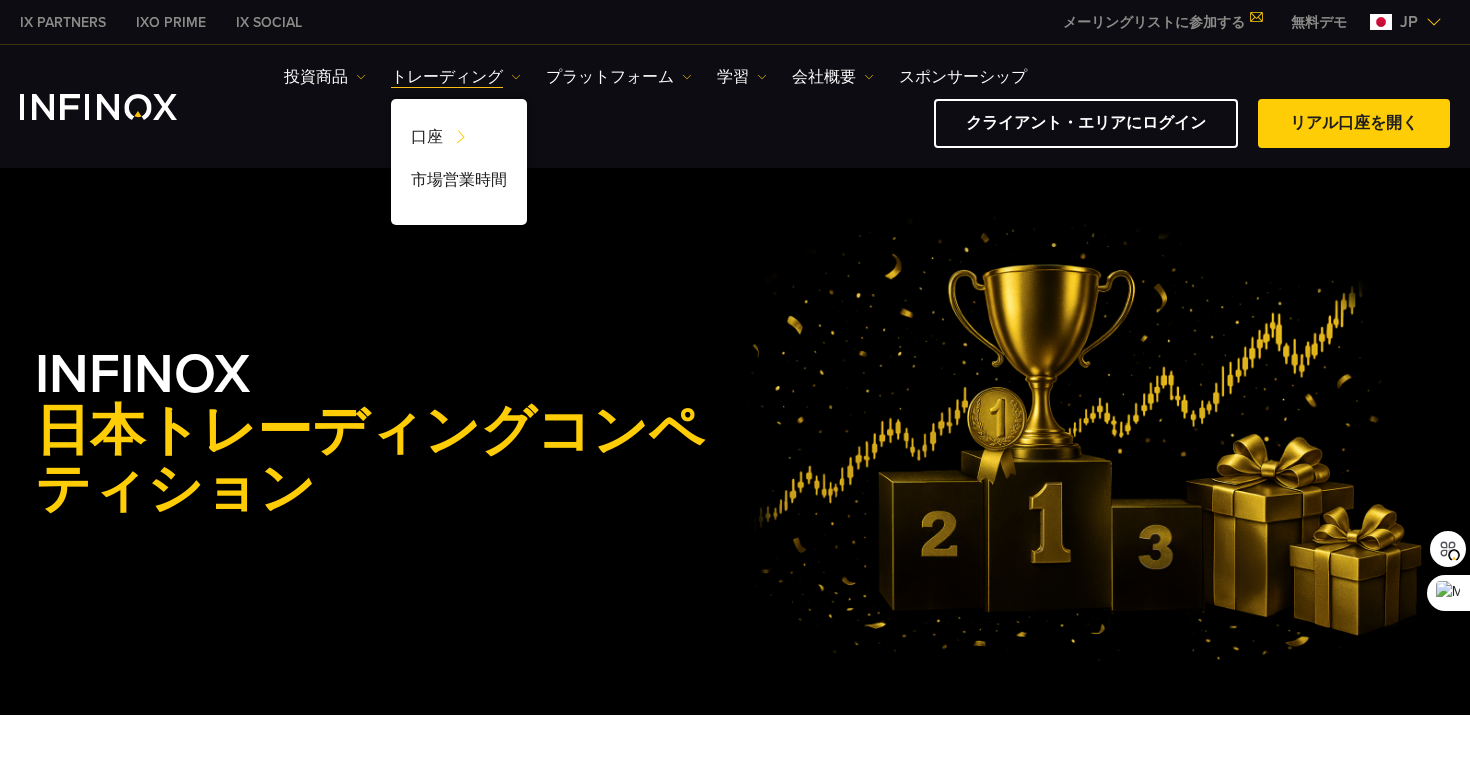 click on "日本トレーディングコンペティション" at bounding box center [385, 462] 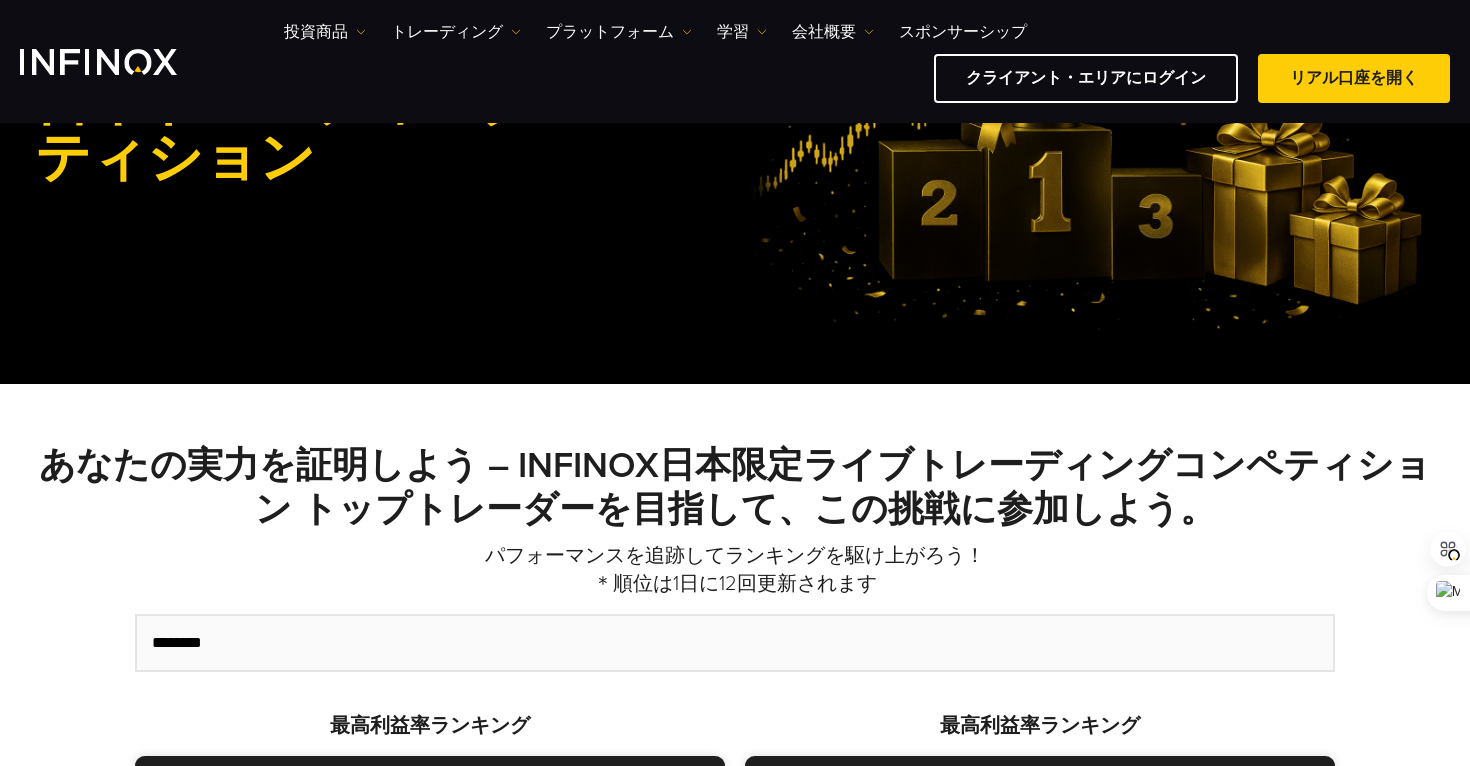 click on "あなたの実力を証明しよう – INFINOX日本限定ライブトレーディングコンペティション トップトレーダーを目指して、この挑戦に参加しよう。" at bounding box center (735, 487) 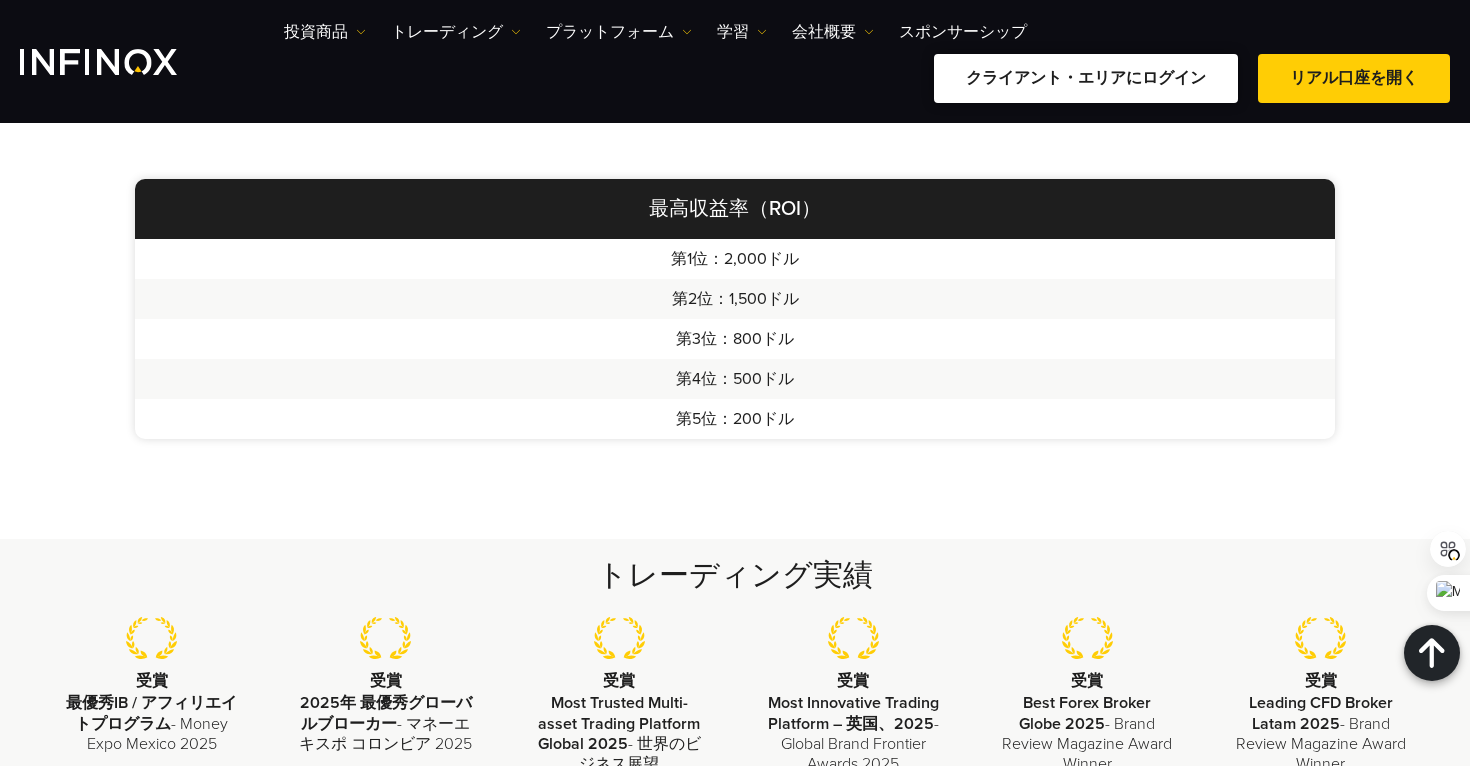 click on "クライアント・エリアにログイン" at bounding box center [1086, 78] 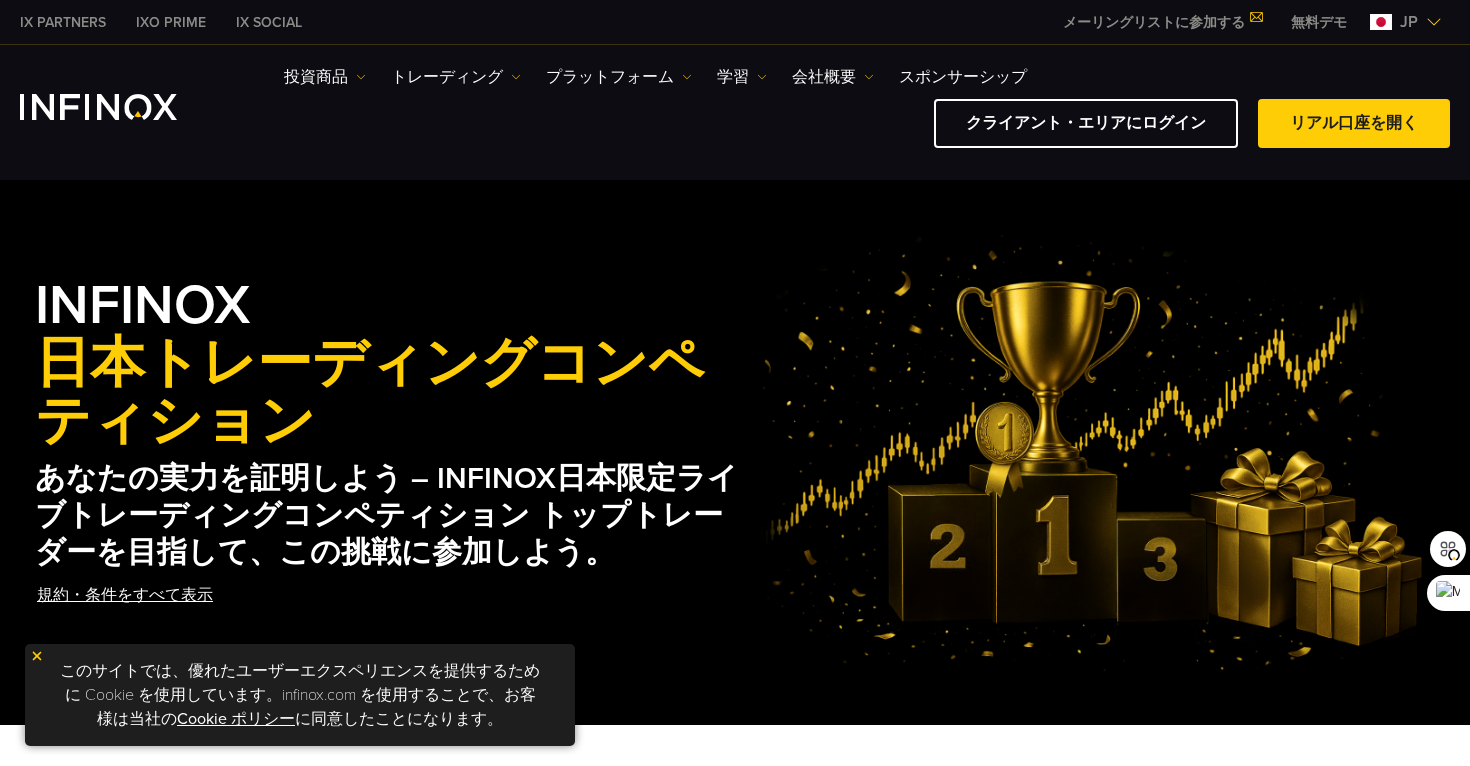 scroll, scrollTop: 0, scrollLeft: 0, axis: both 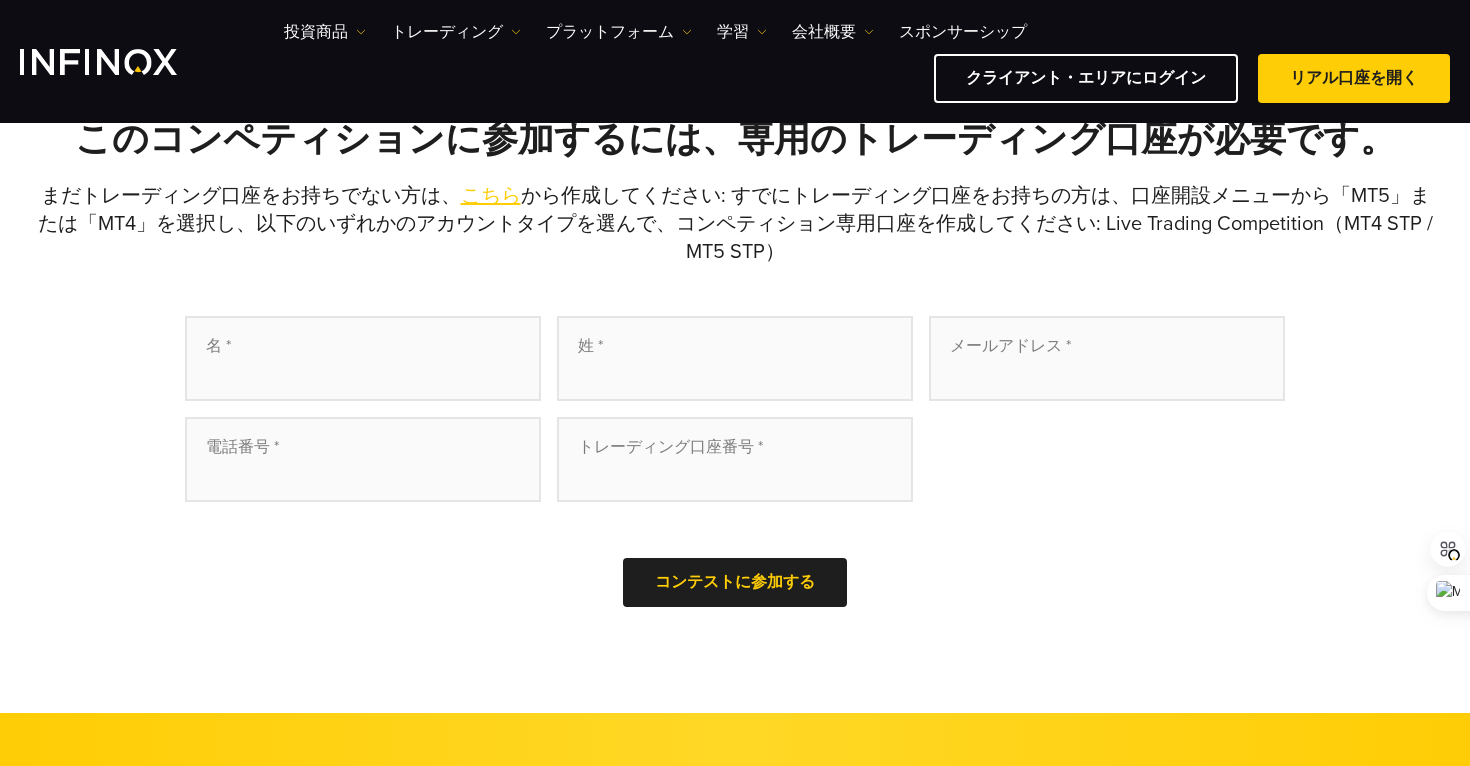 click at bounding box center [363, 358] 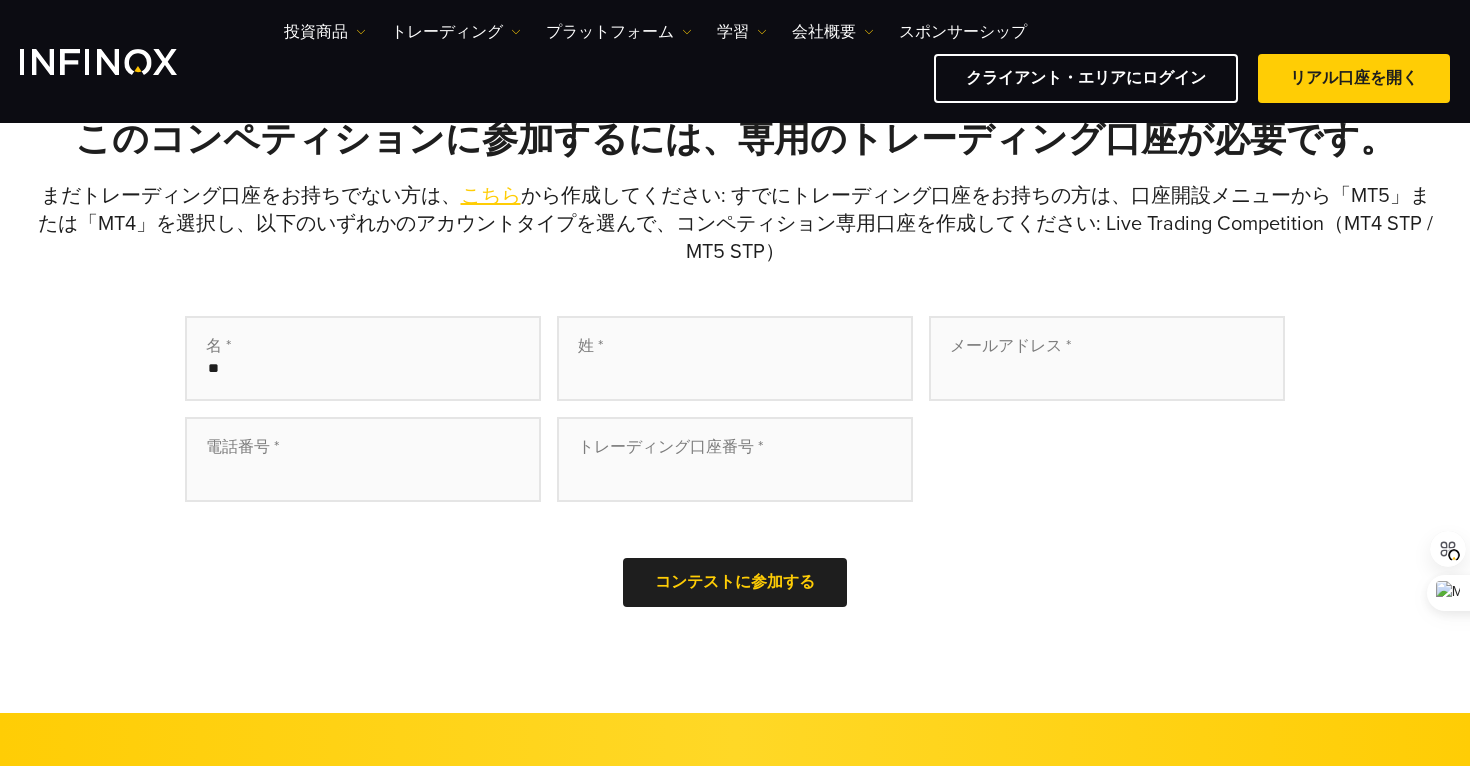 type on "**" 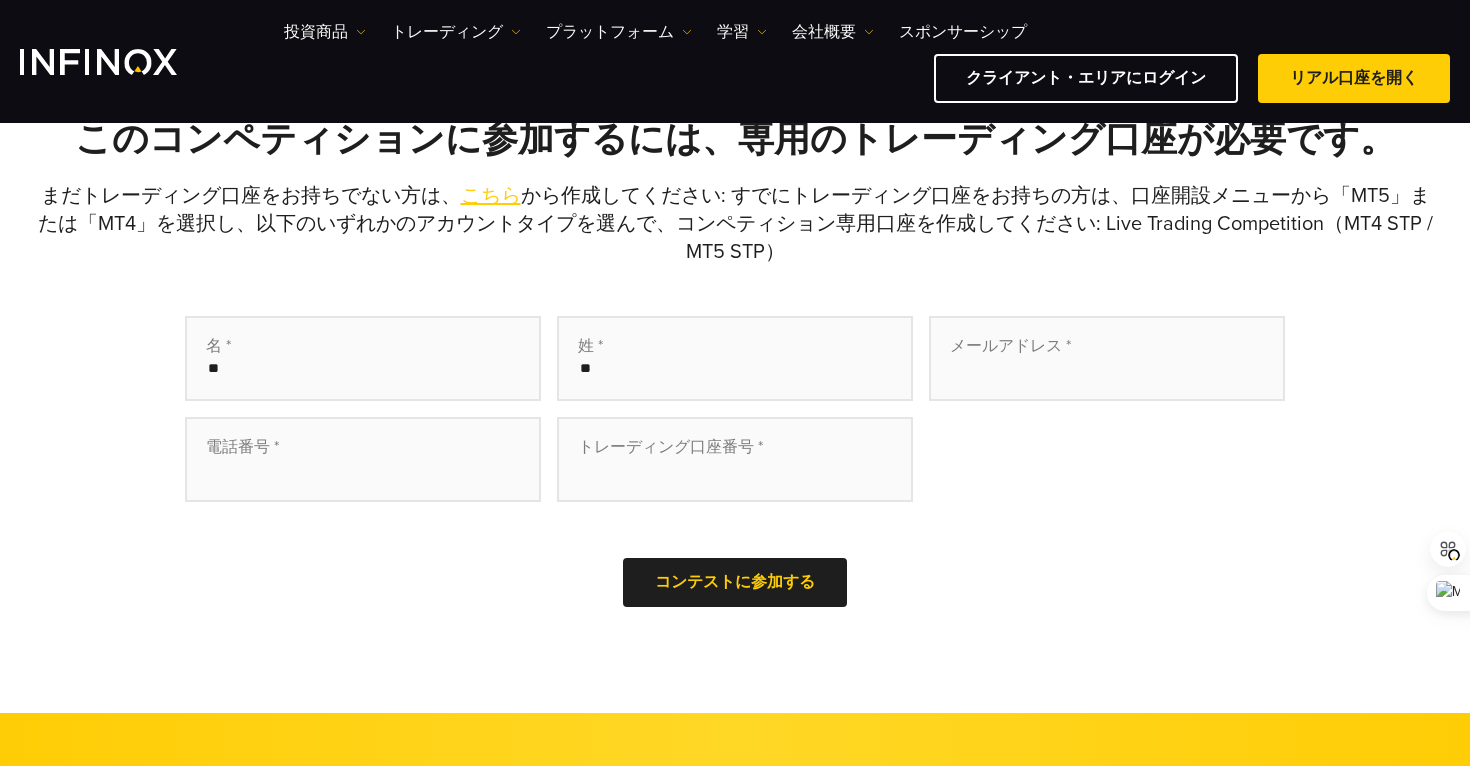 type on "**" 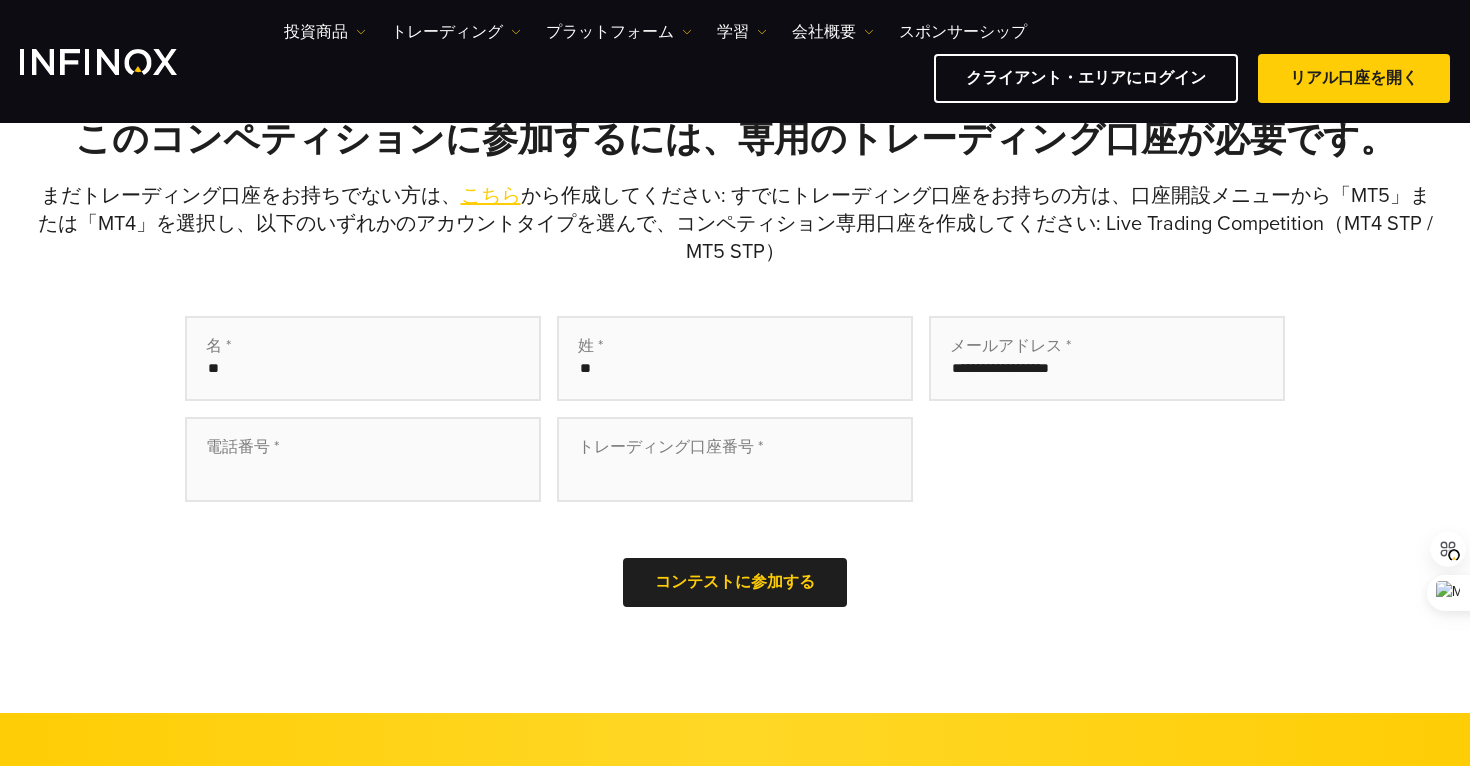 click at bounding box center [363, 459] 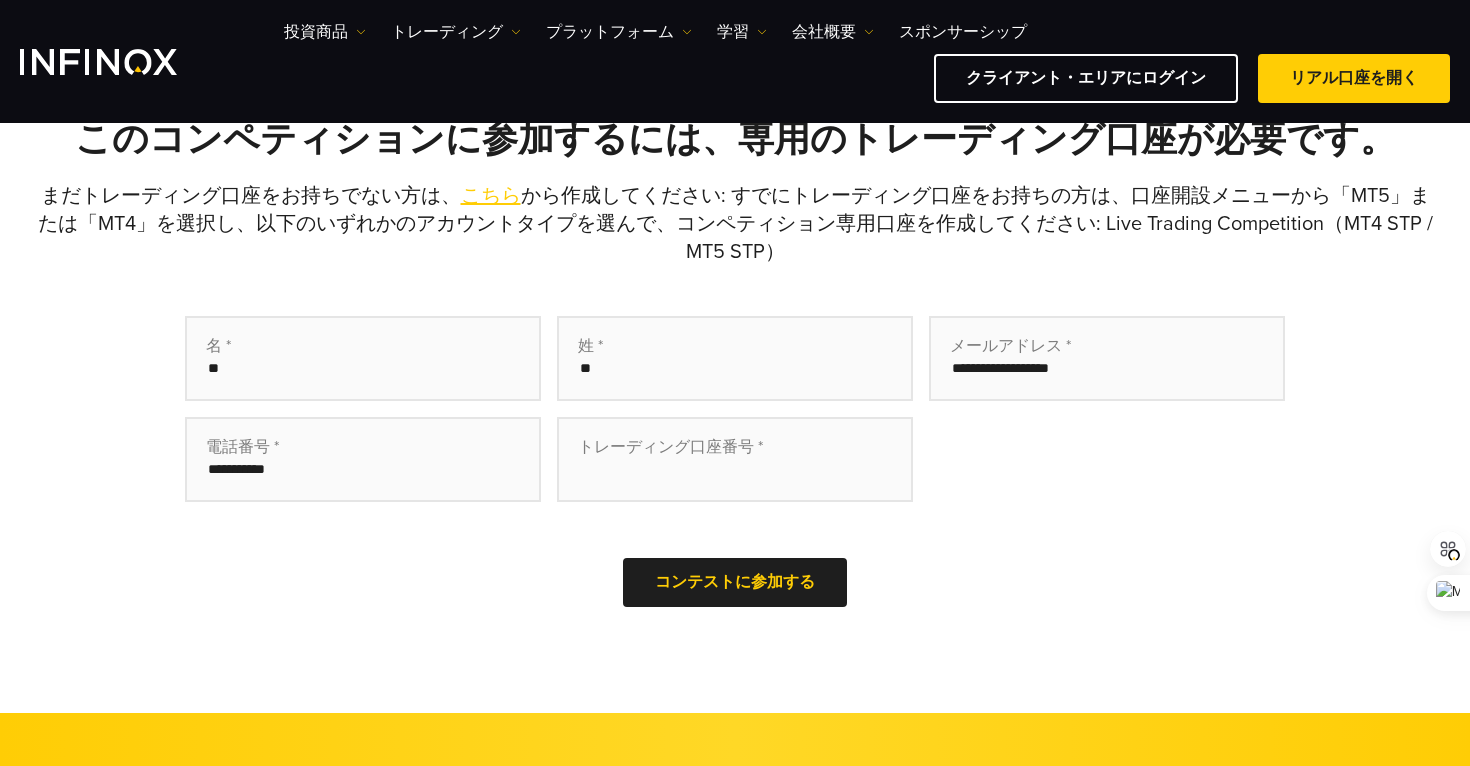 type on "**********" 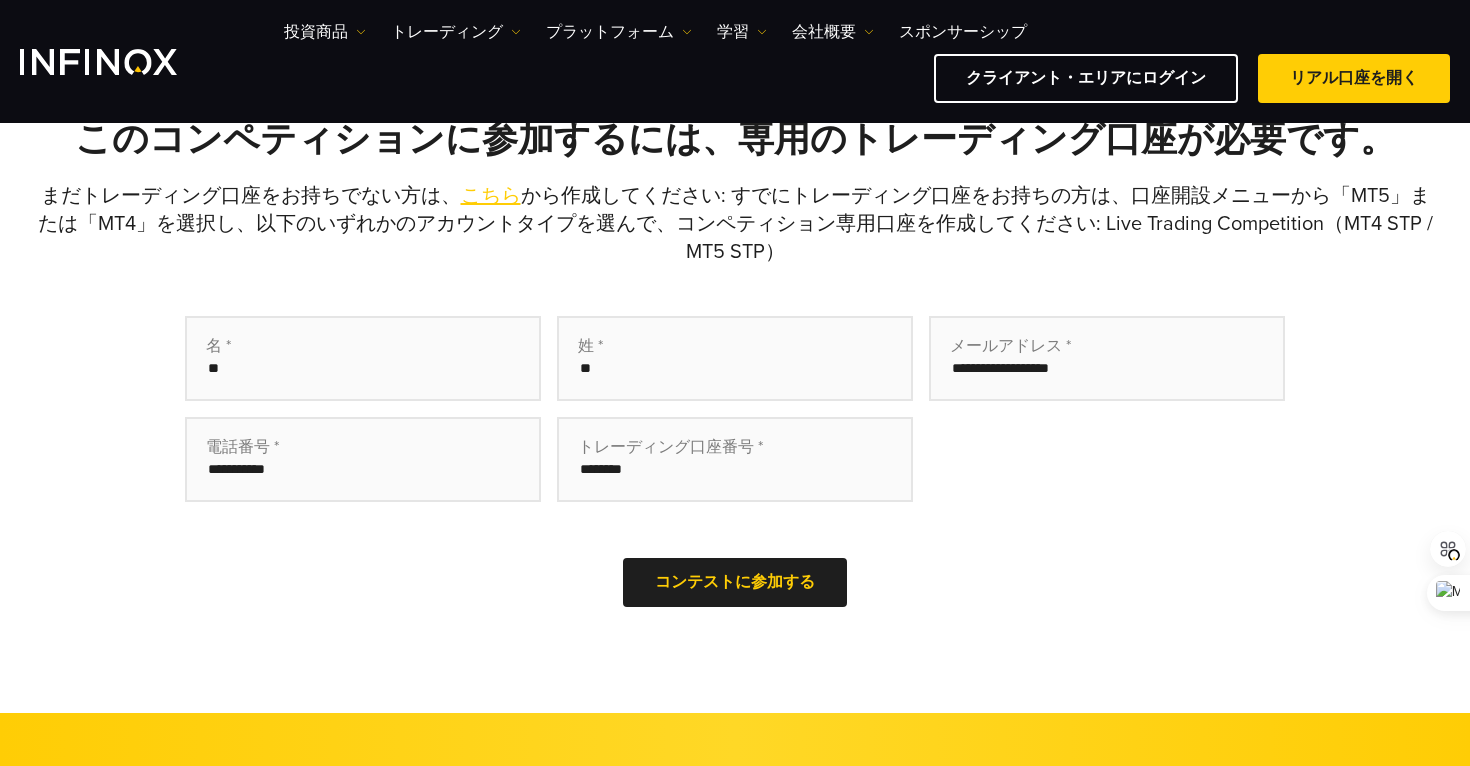 type on "********" 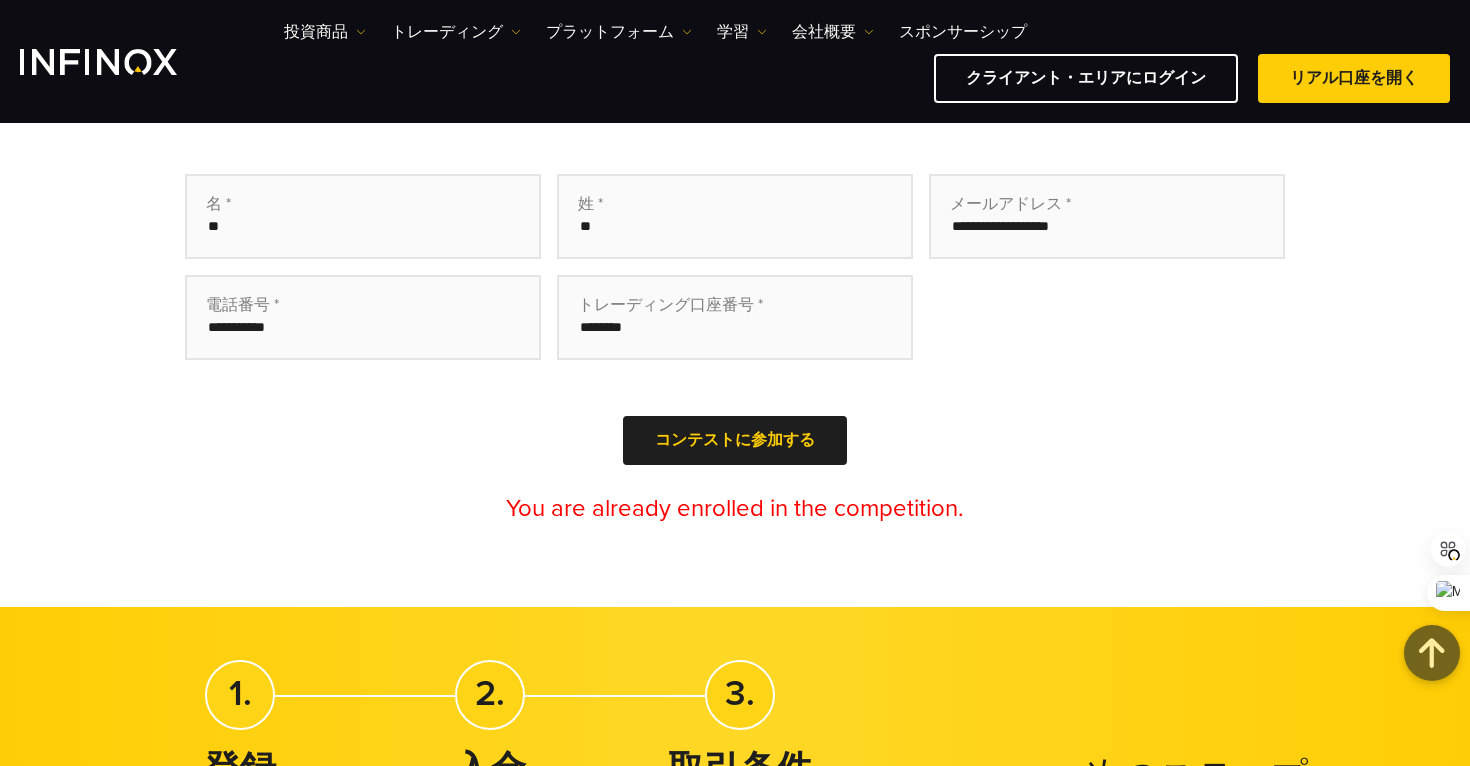 scroll, scrollTop: 733, scrollLeft: 0, axis: vertical 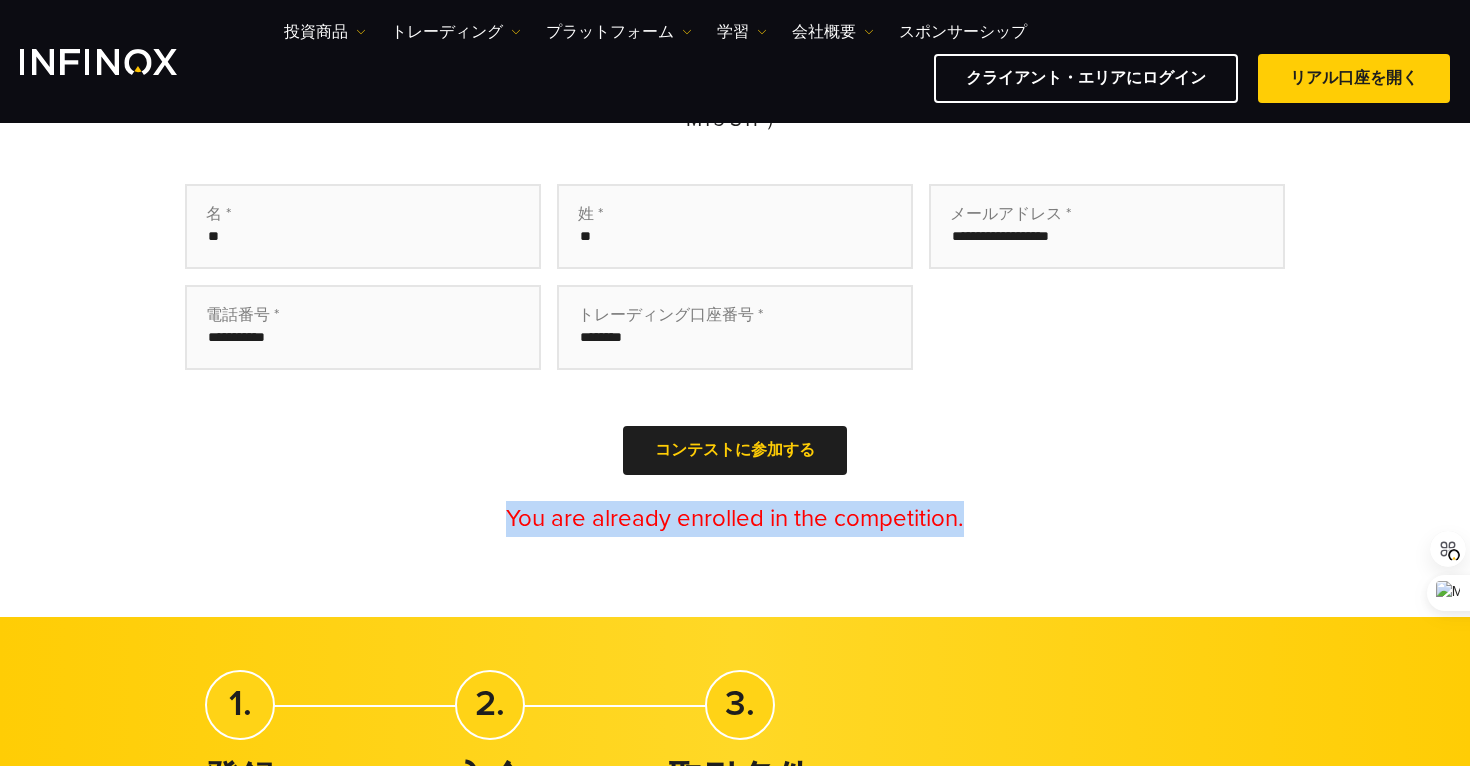 drag, startPoint x: 505, startPoint y: 527, endPoint x: 974, endPoint y: 511, distance: 469.27283 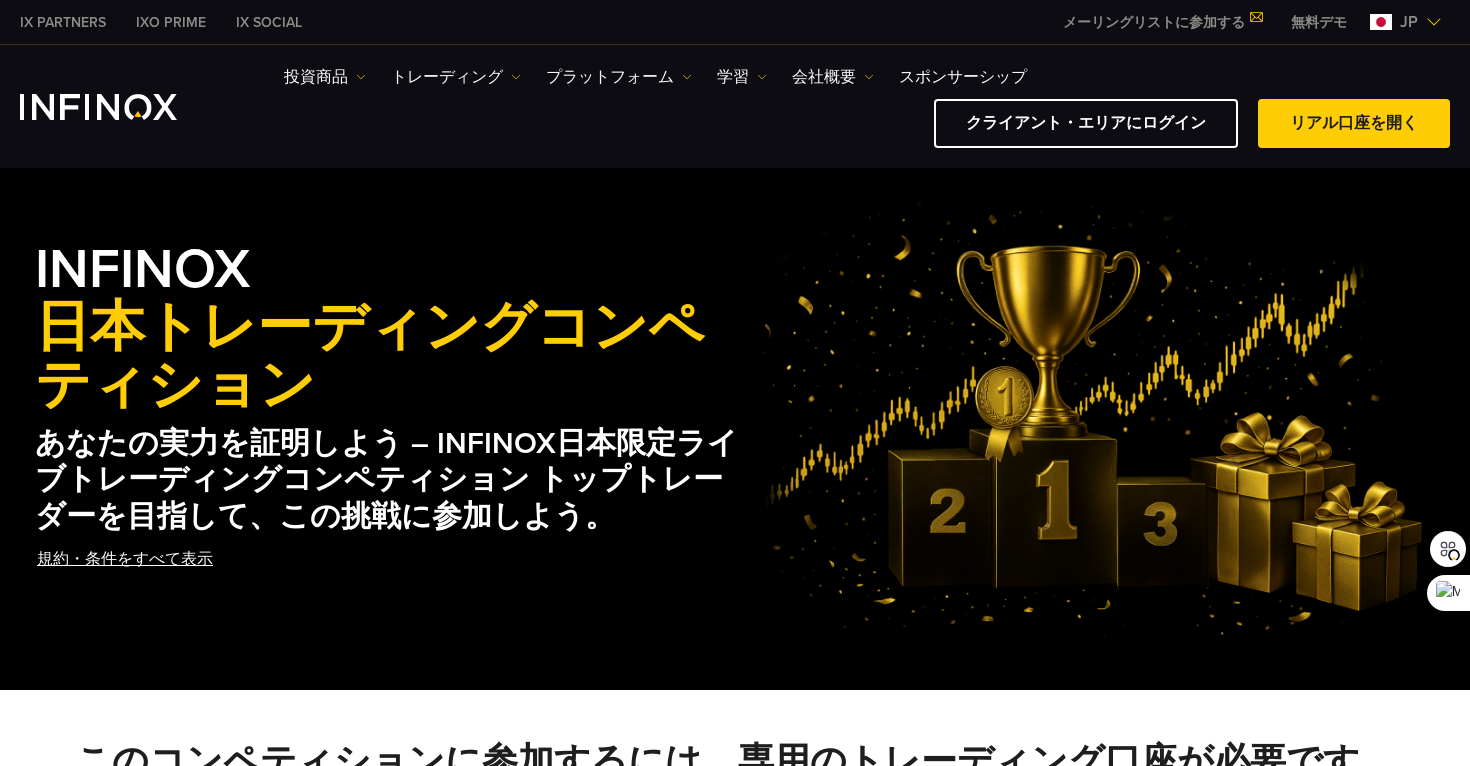 click on "規約・条件をすべて表示" at bounding box center (125, 559) 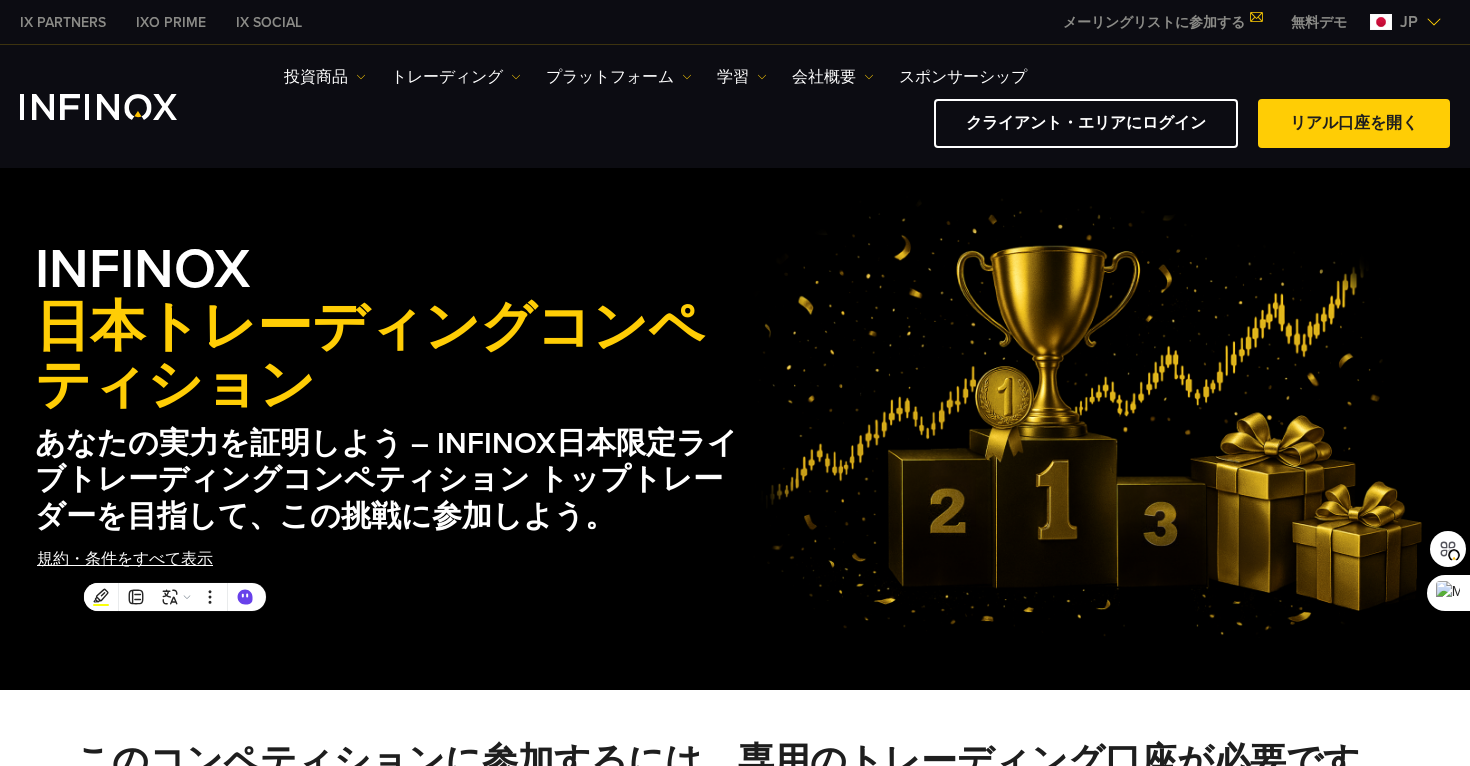 scroll, scrollTop: 0, scrollLeft: 0, axis: both 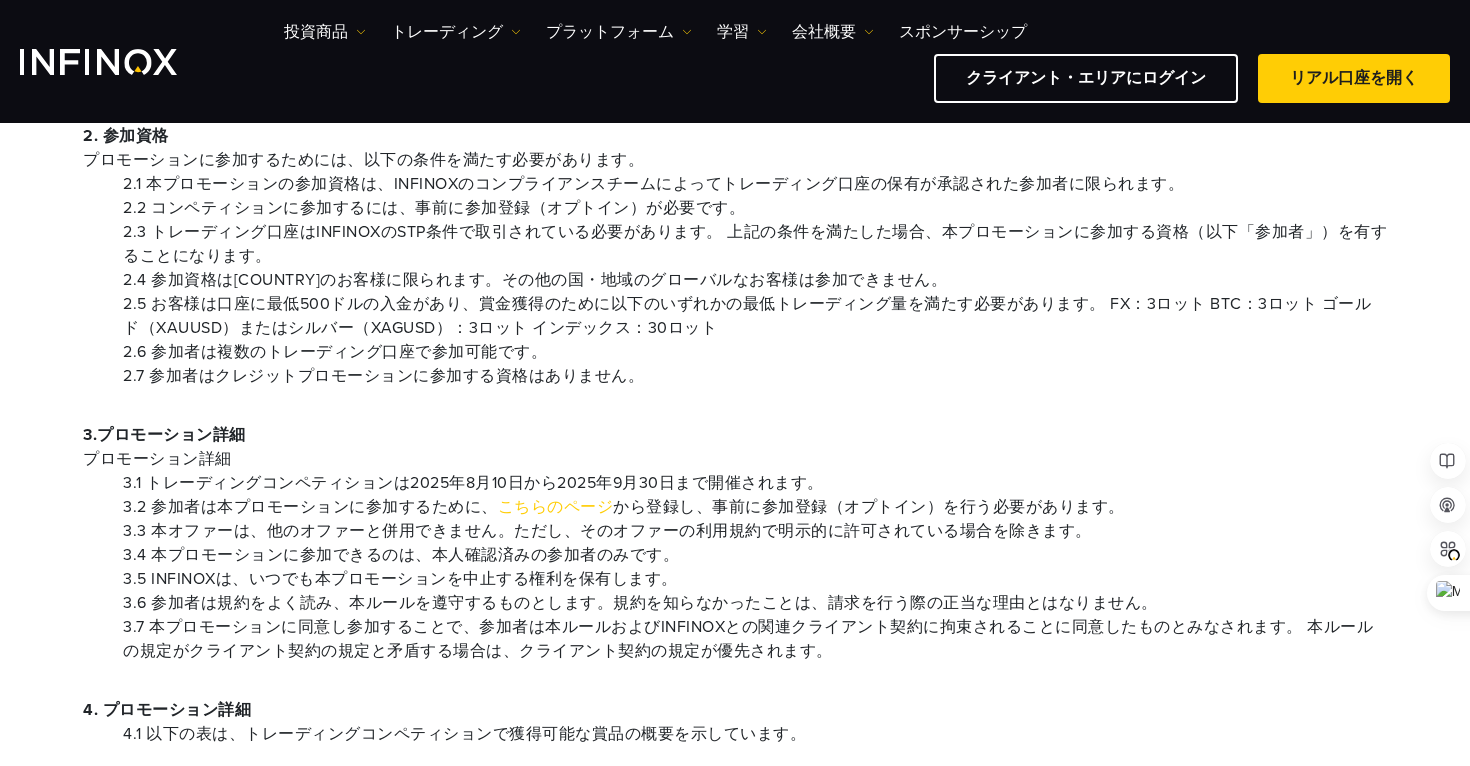 click on "こちらのページ" at bounding box center [556, 507] 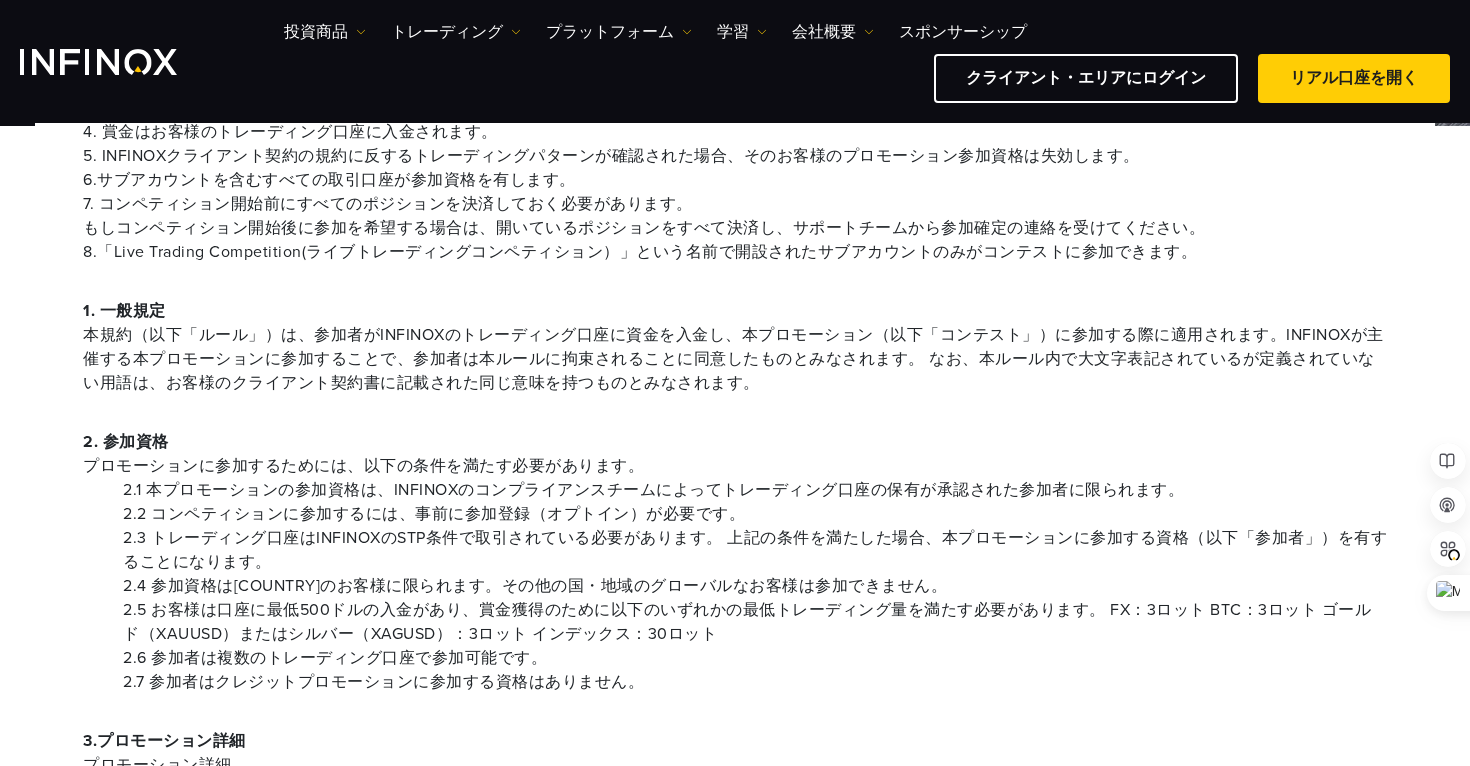 scroll, scrollTop: 404, scrollLeft: 0, axis: vertical 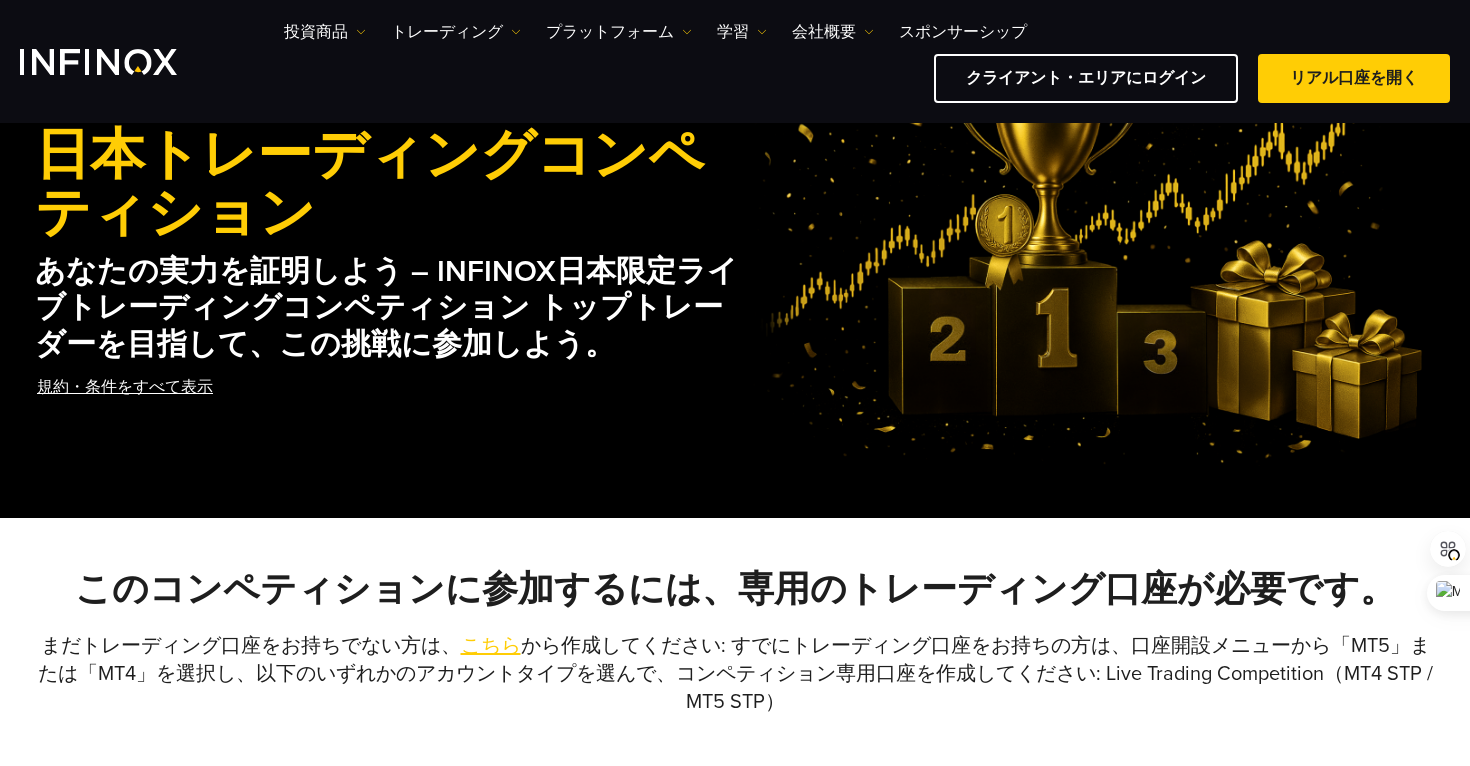 click on "こちら" at bounding box center (491, 646) 